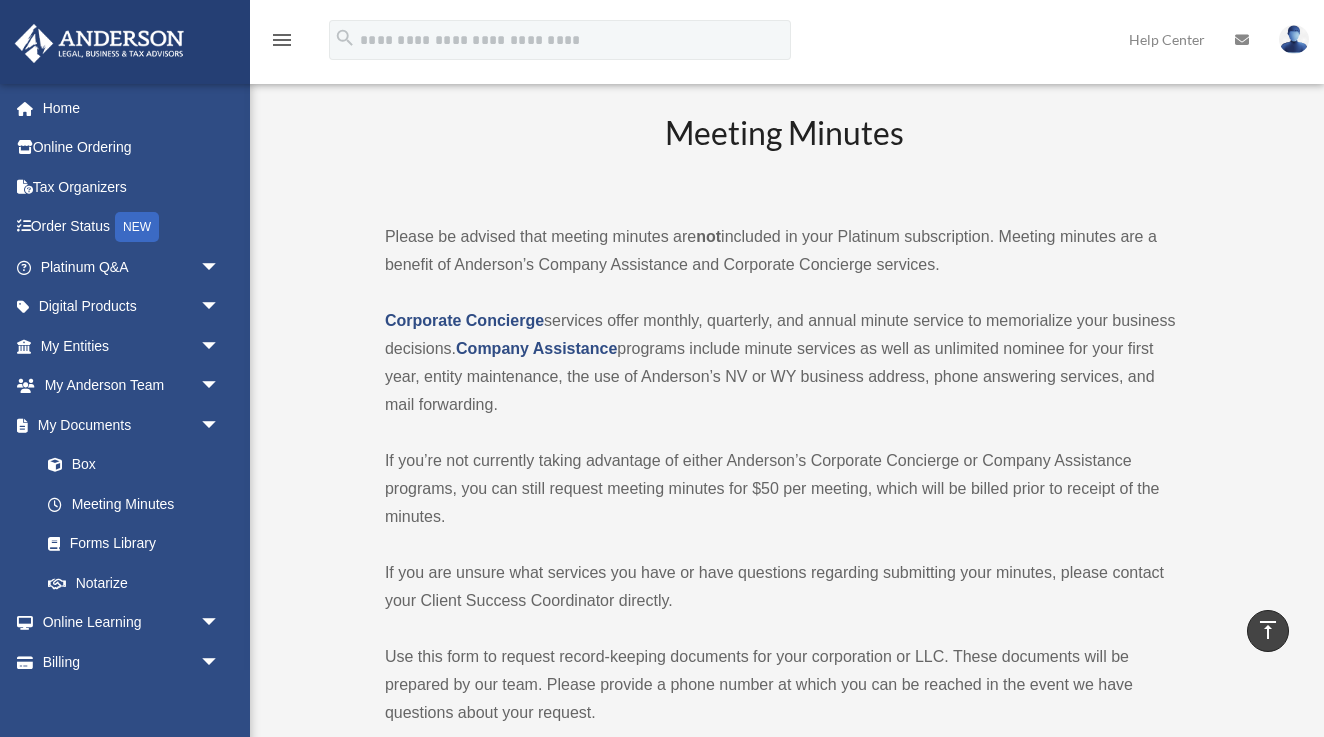 scroll, scrollTop: 4605, scrollLeft: 0, axis: vertical 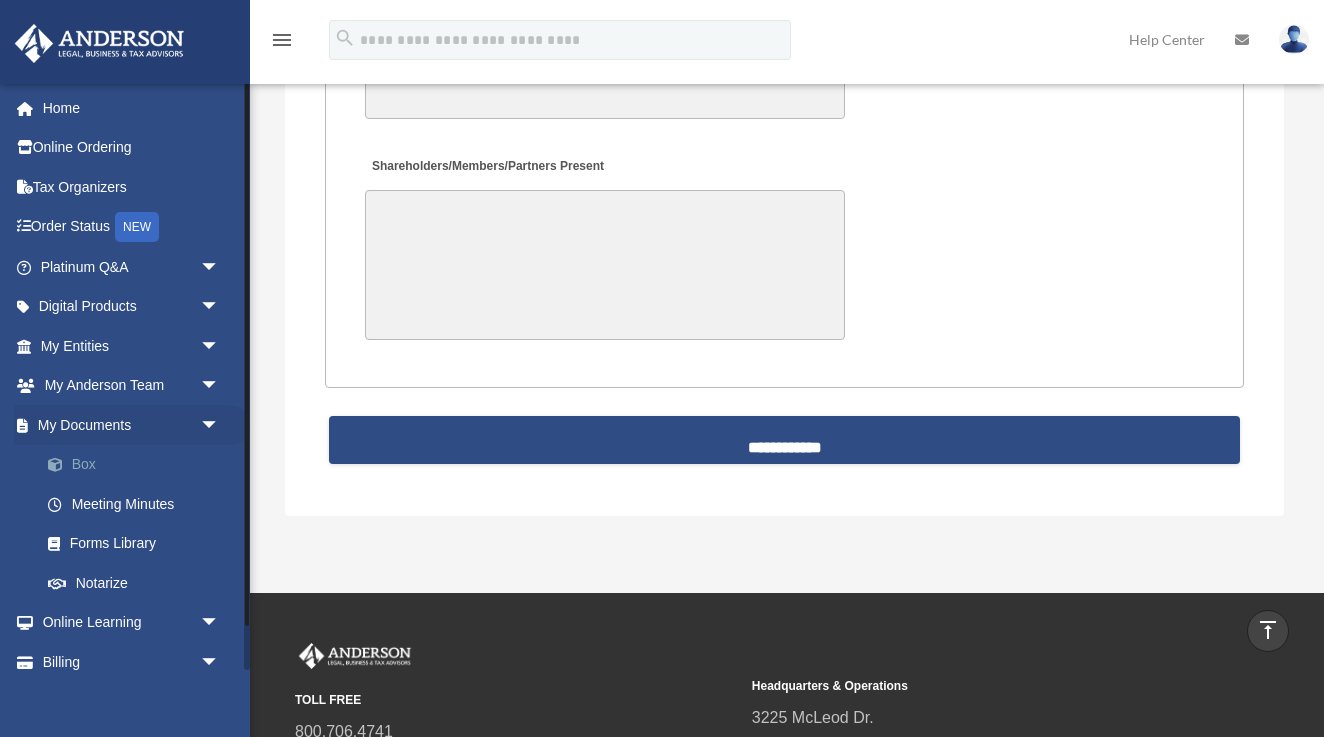 click on "Box" at bounding box center (139, 465) 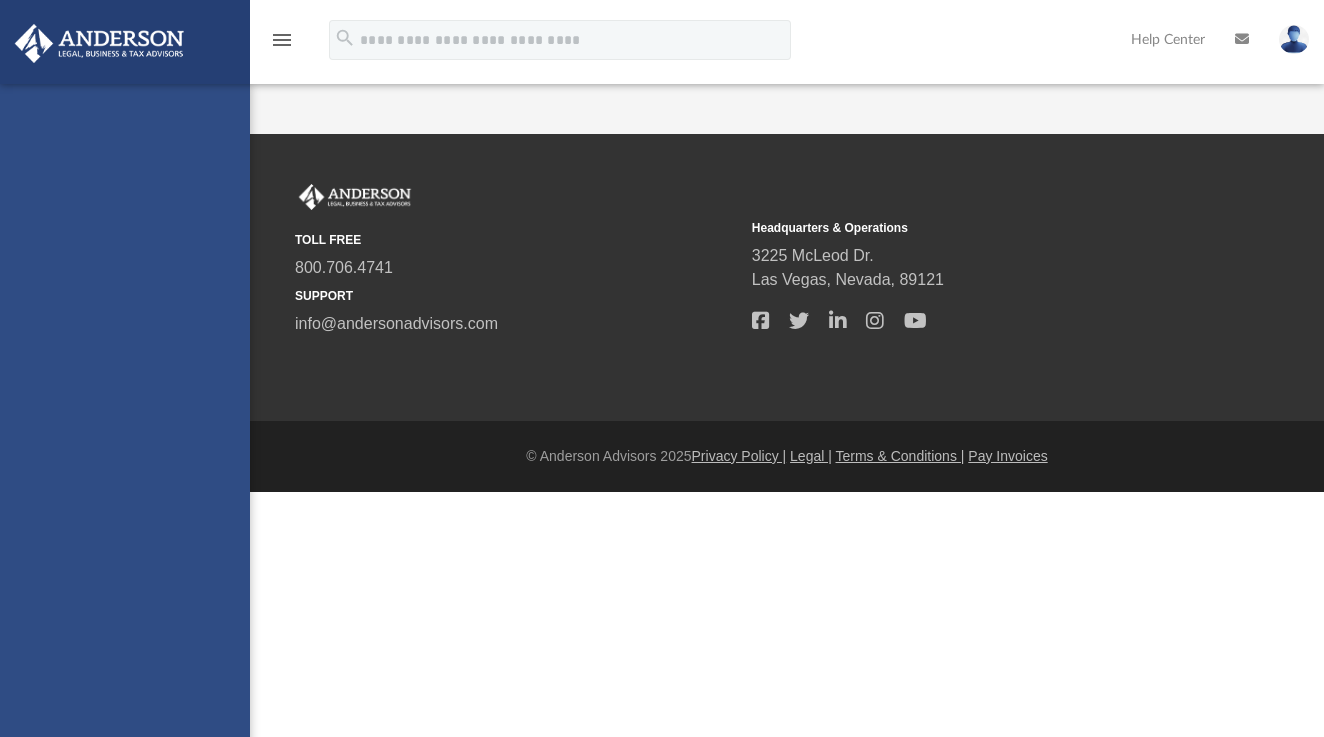 scroll, scrollTop: 0, scrollLeft: 0, axis: both 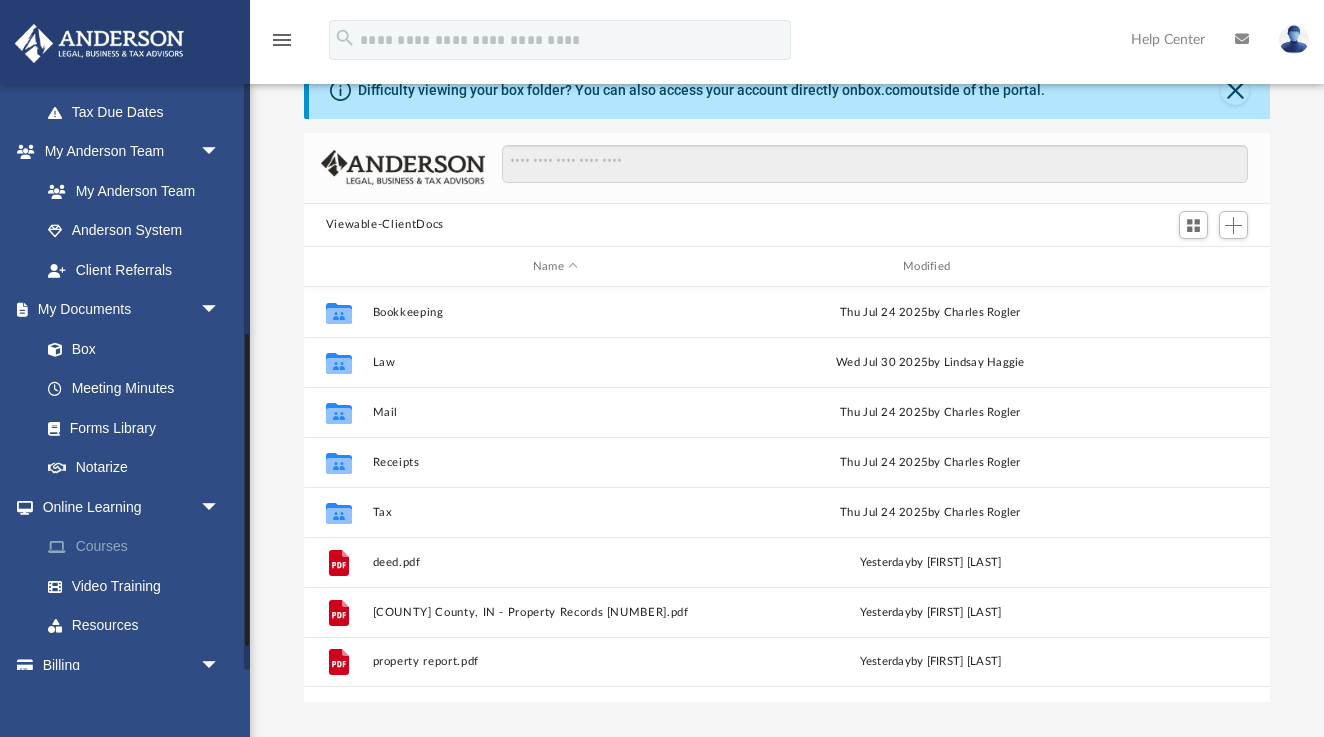 click on "Courses" at bounding box center [139, 547] 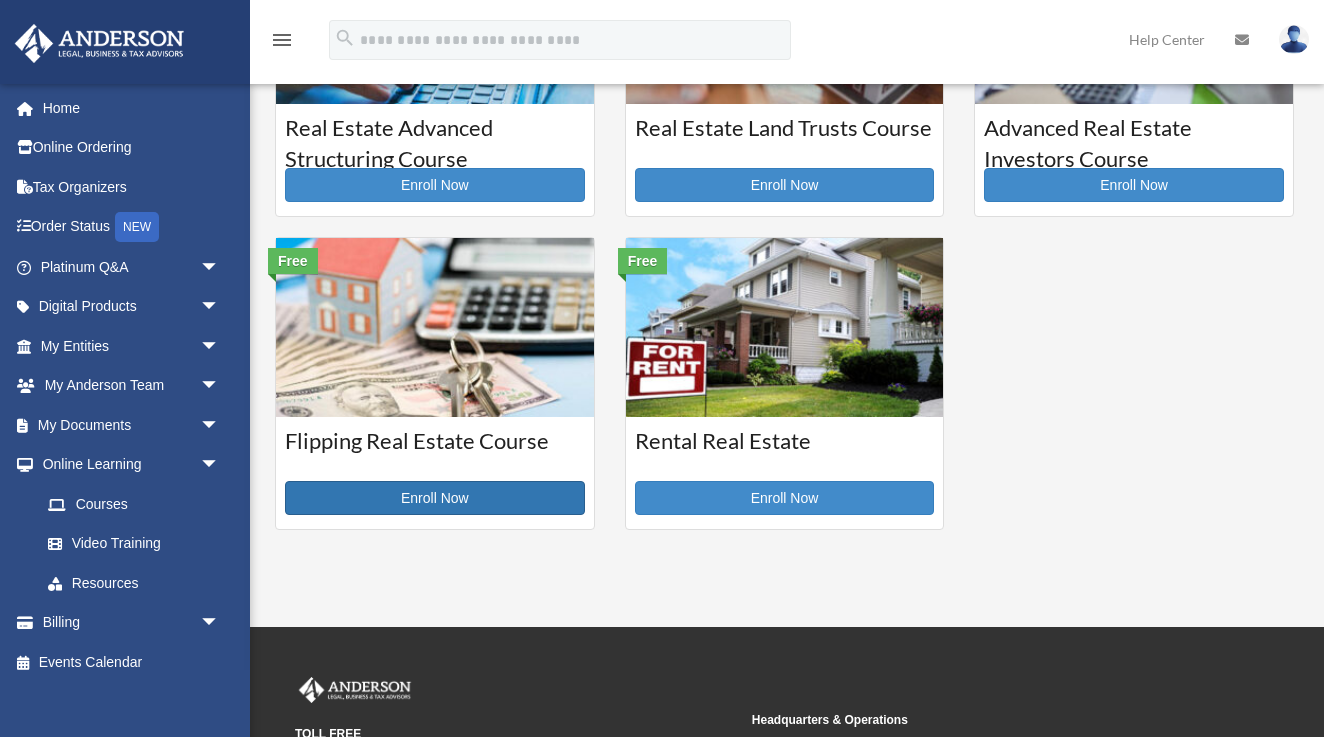 scroll, scrollTop: 512, scrollLeft: 0, axis: vertical 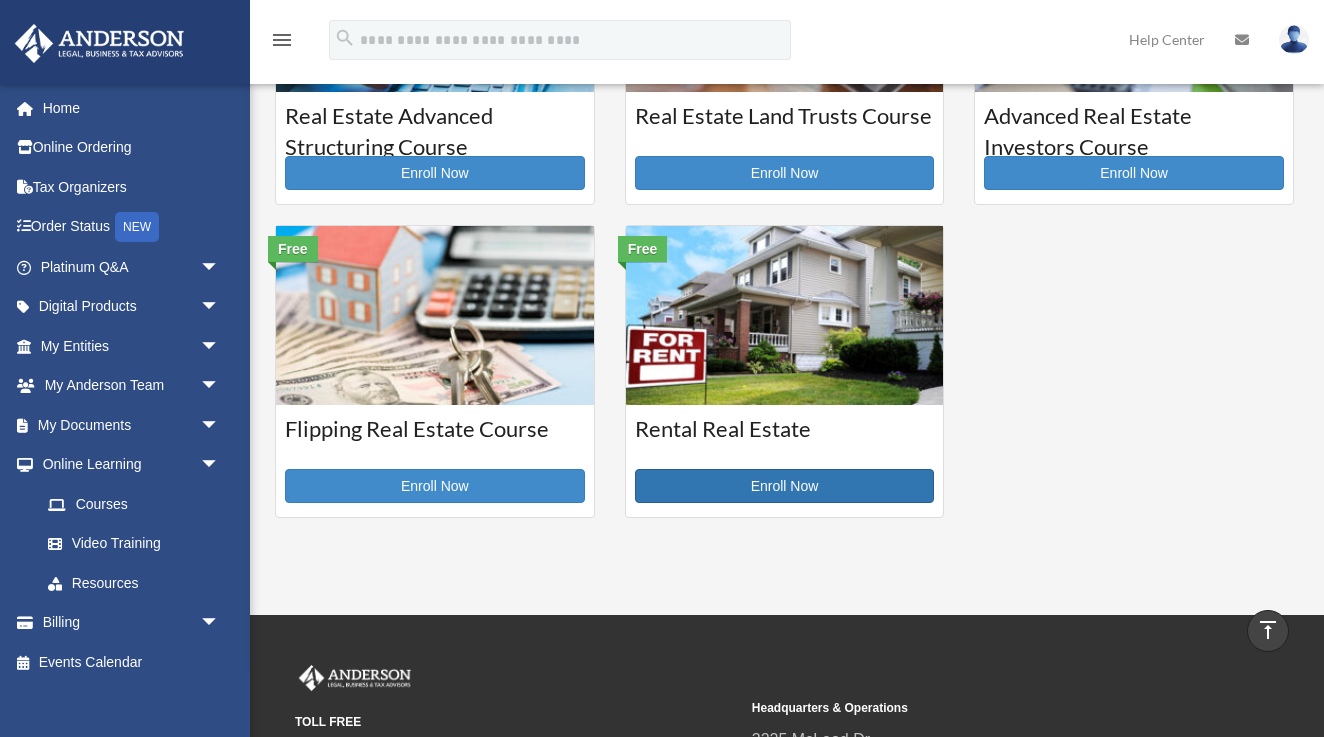 click on "Enroll Now" at bounding box center [785, 486] 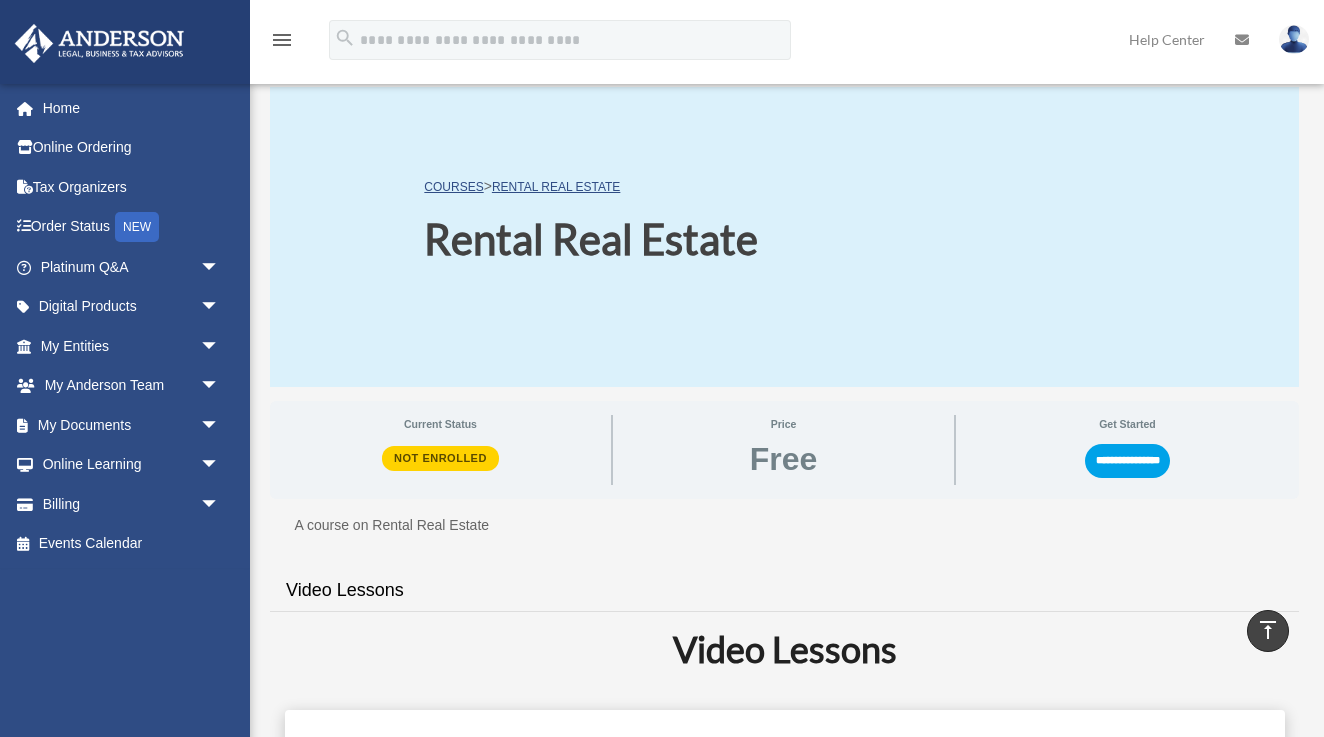 scroll, scrollTop: 0, scrollLeft: 0, axis: both 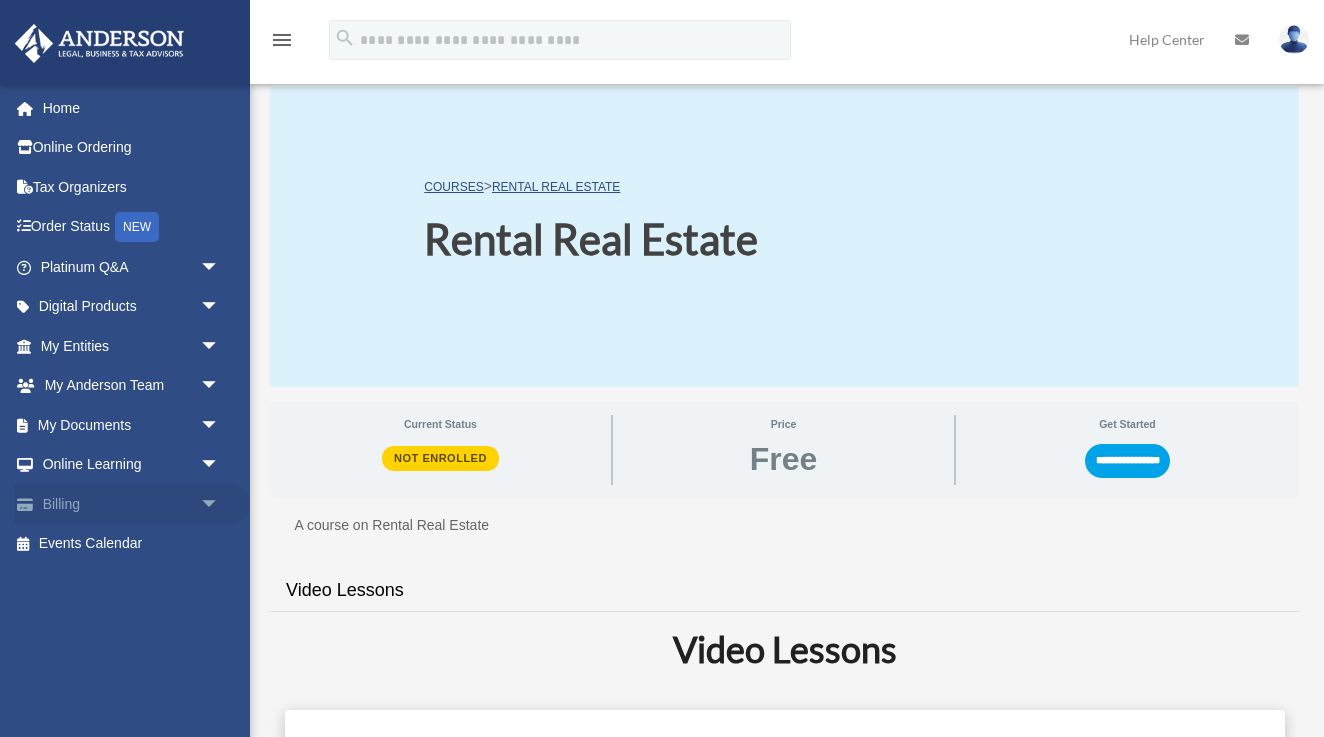 click on "Billing arrow_drop_down" at bounding box center (132, 504) 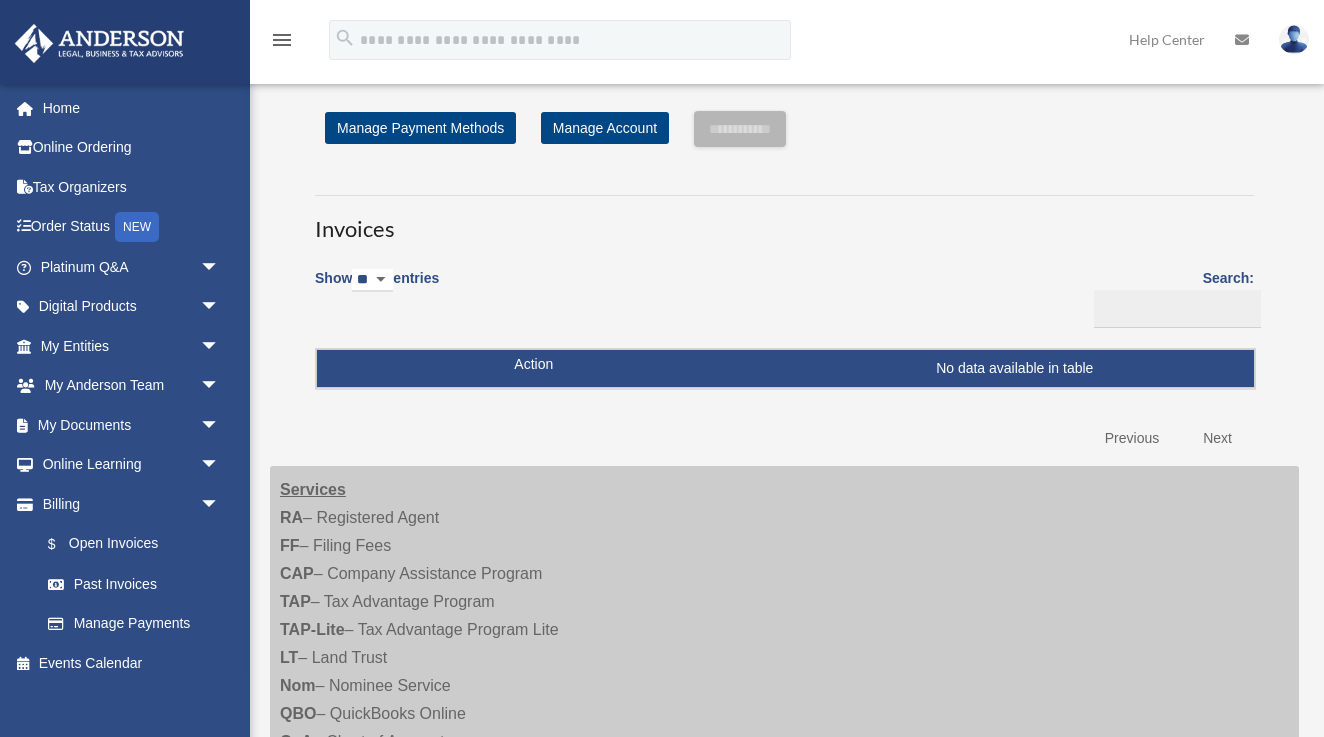 scroll, scrollTop: 0, scrollLeft: 0, axis: both 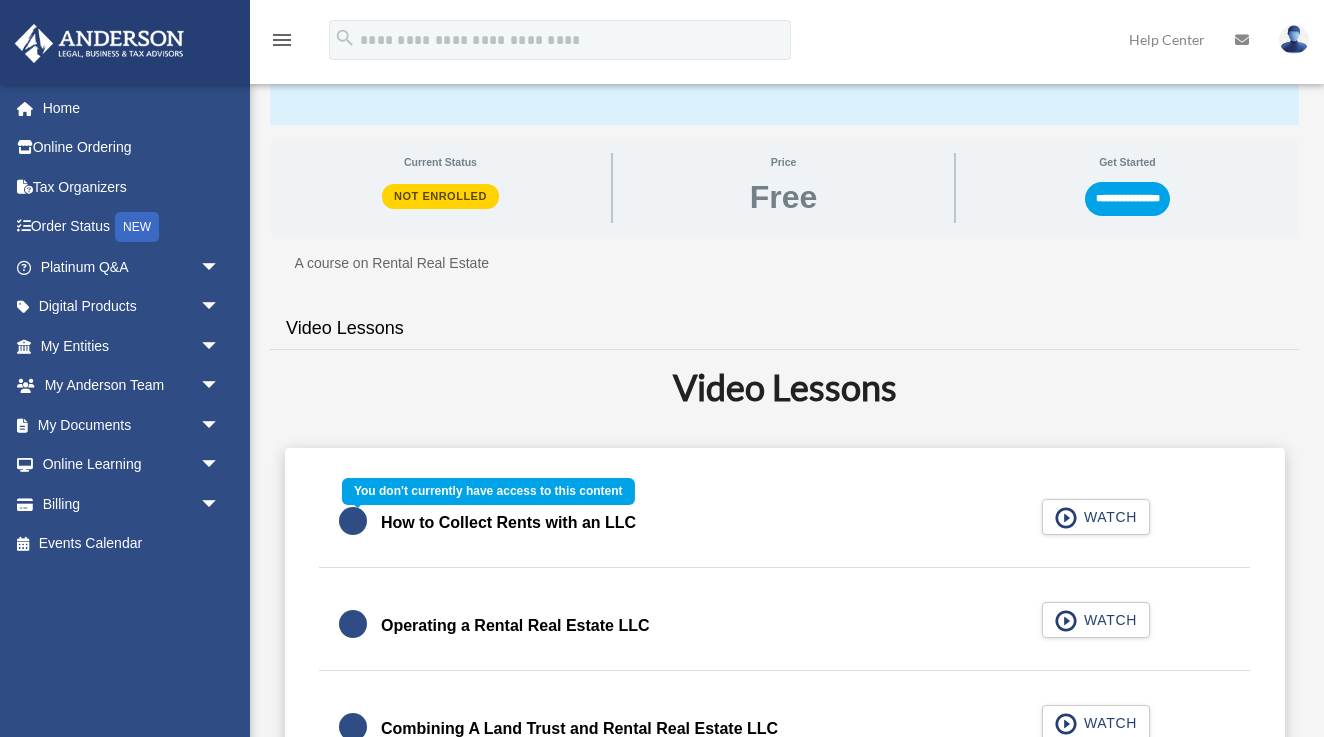 click on "How to Collect Rents with an LLC
WATCH" at bounding box center (785, 523) 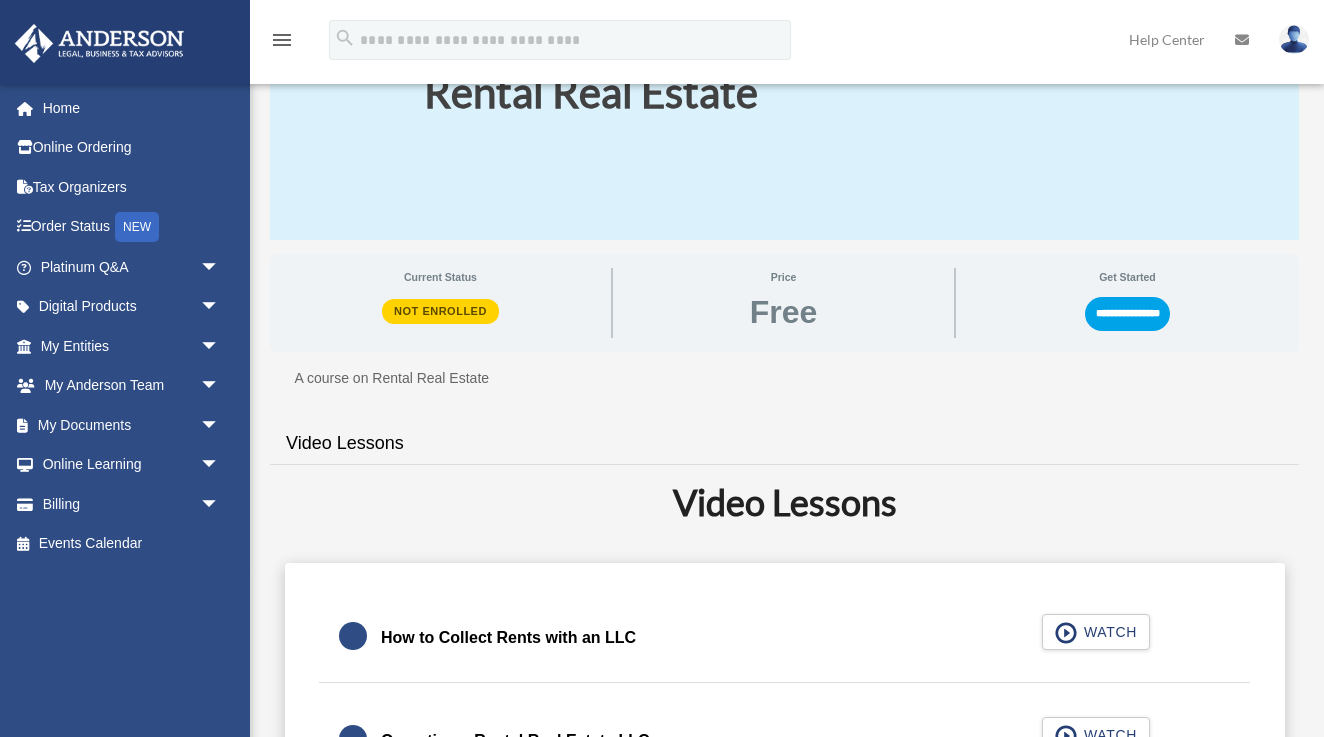 scroll, scrollTop: 136, scrollLeft: 0, axis: vertical 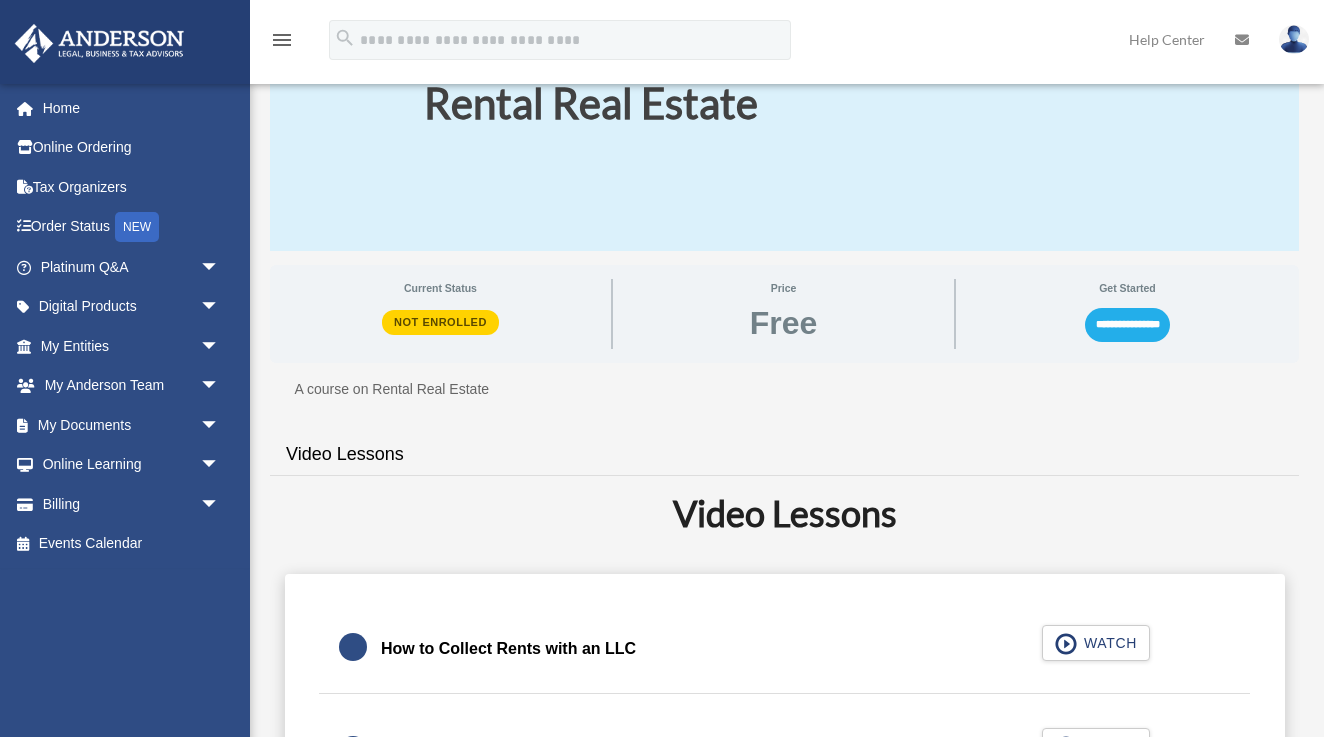 click on "**********" at bounding box center (1127, 325) 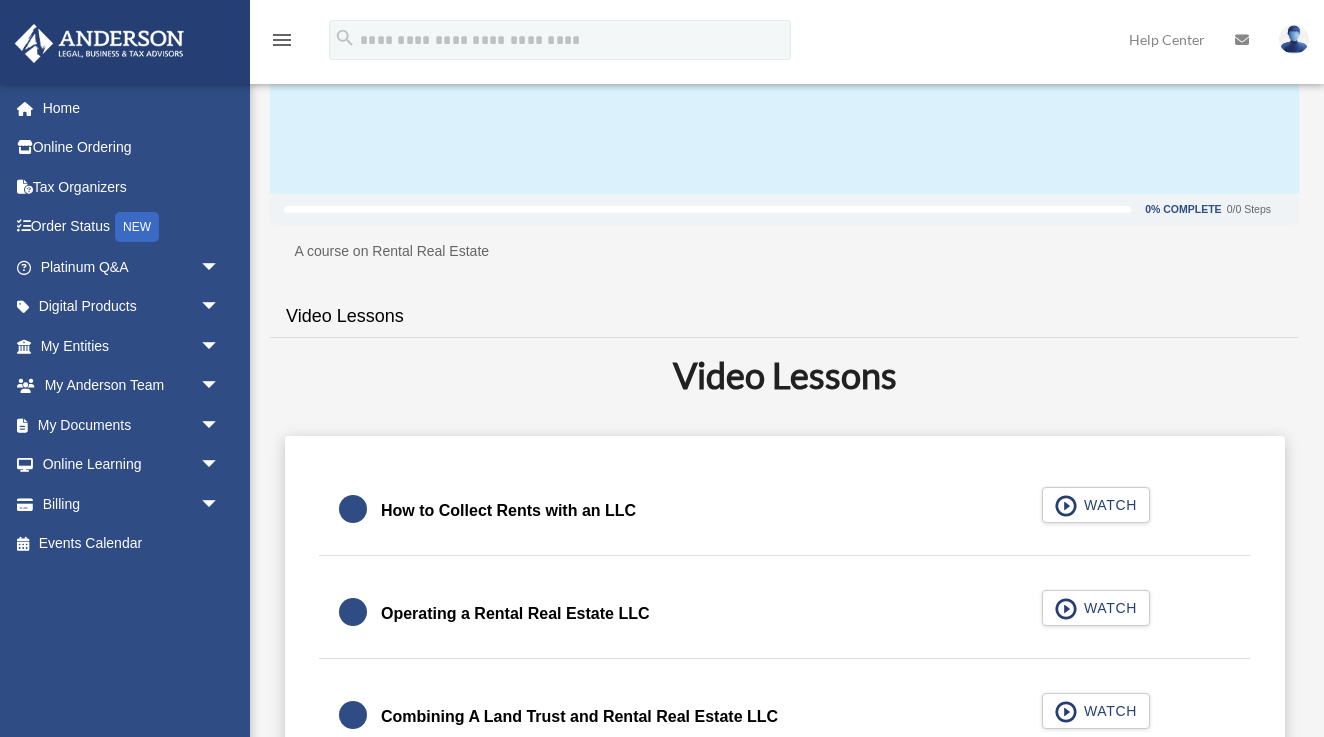 scroll, scrollTop: 205, scrollLeft: 0, axis: vertical 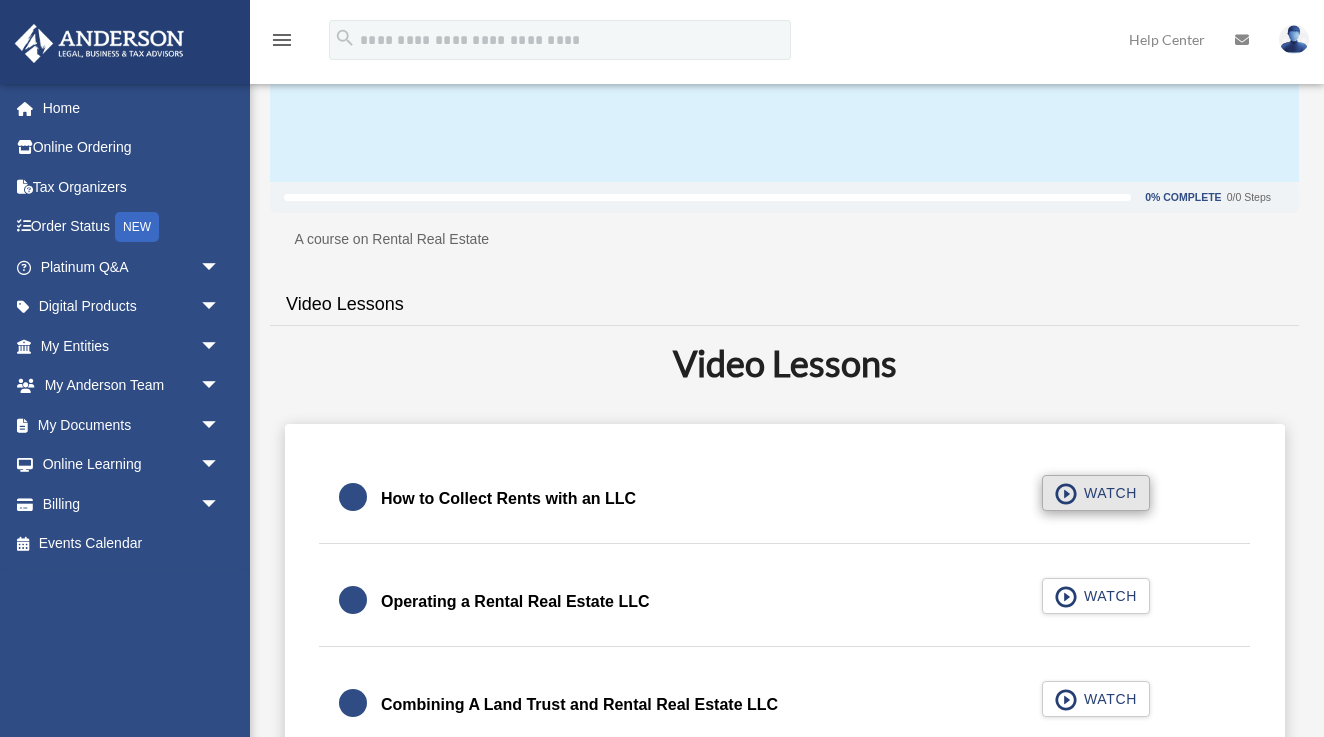 click on "WATCH" at bounding box center (1107, 493) 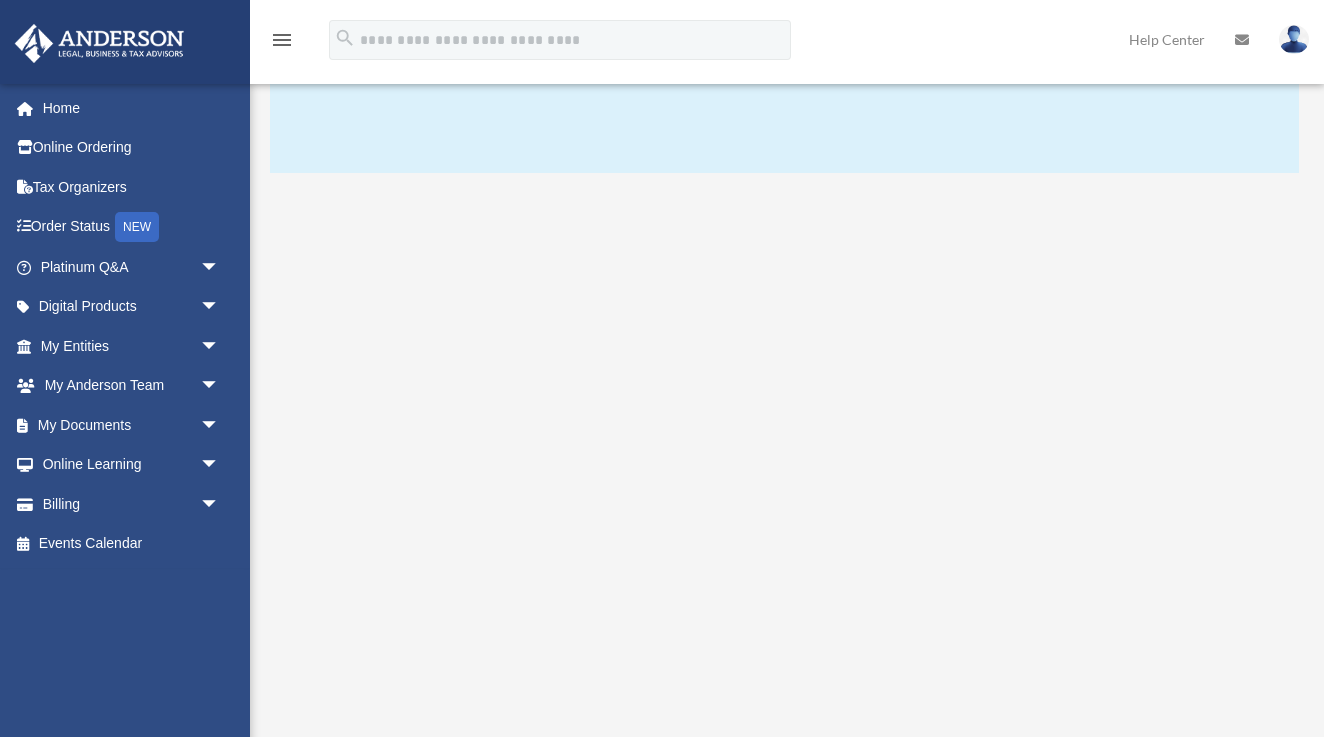 scroll, scrollTop: 215, scrollLeft: 0, axis: vertical 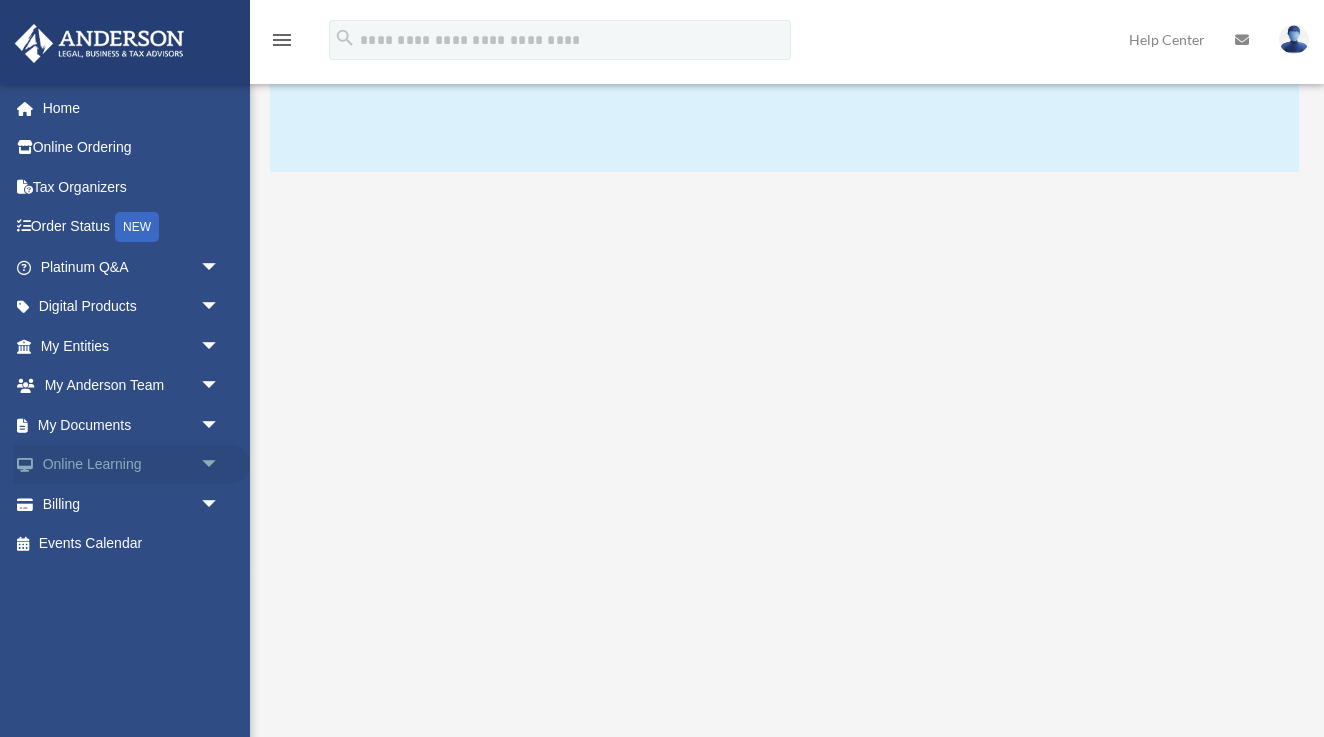 click on "Online Learning arrow_drop_down" at bounding box center (132, 465) 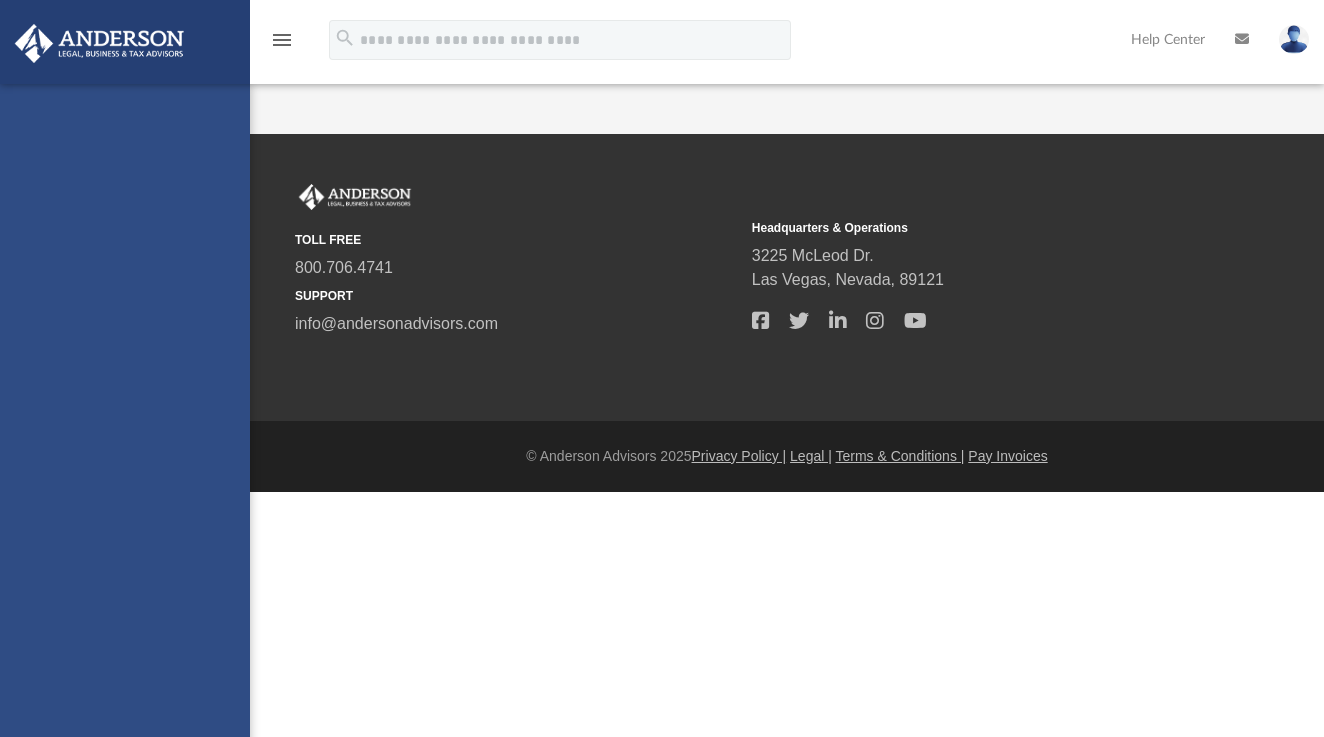 scroll, scrollTop: 0, scrollLeft: 0, axis: both 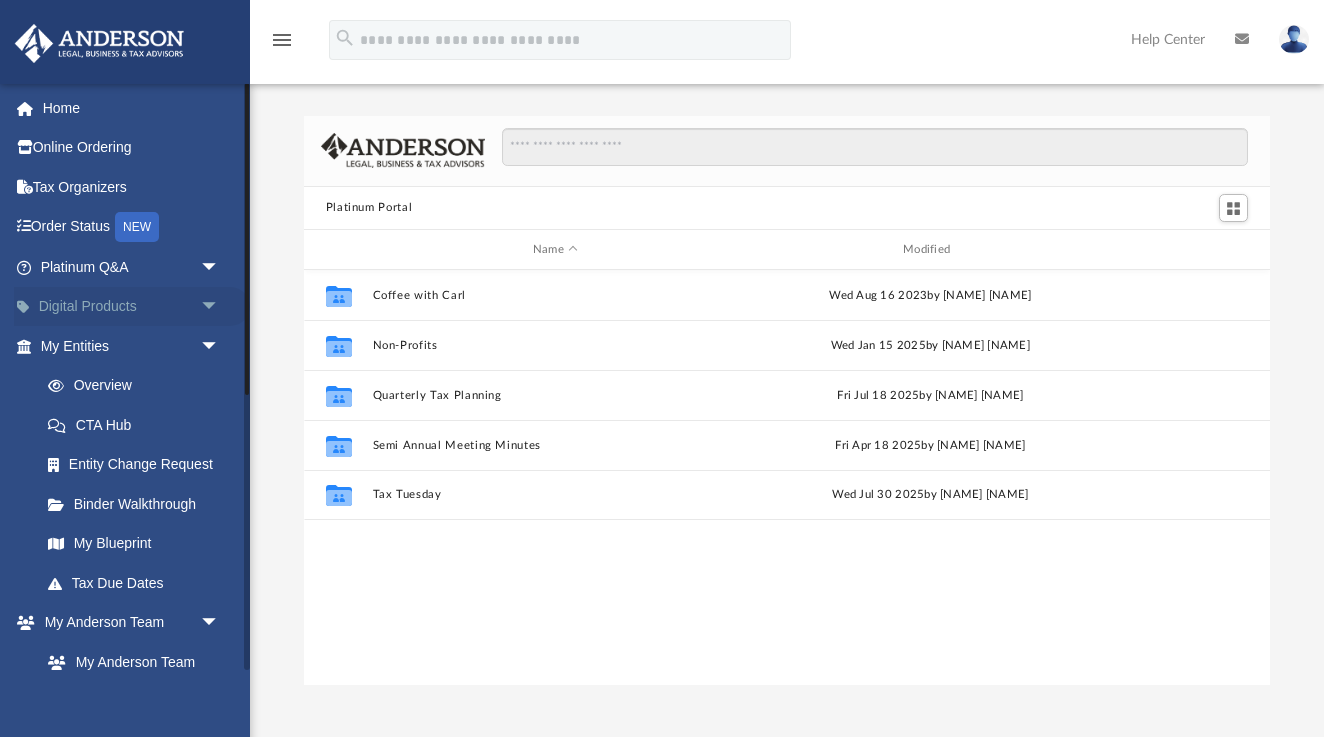 click on "Digital Products arrow_drop_down" at bounding box center (132, 307) 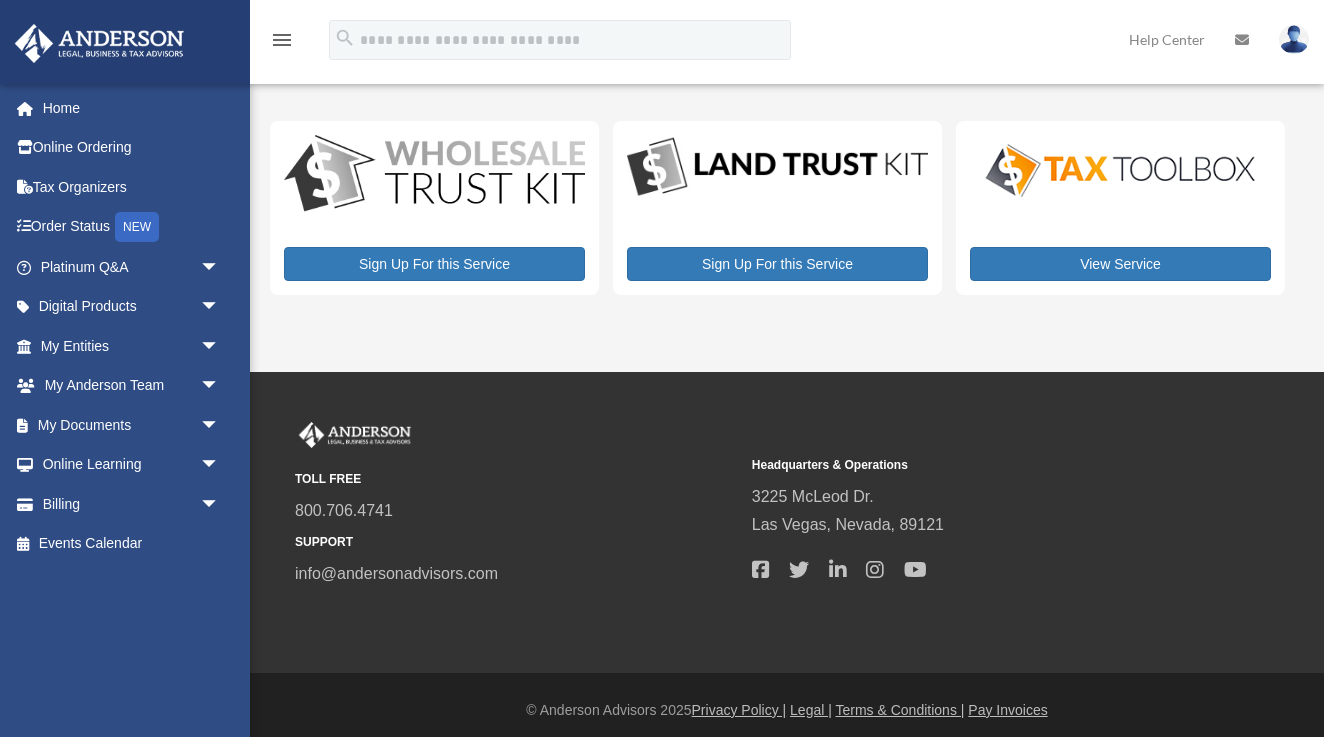 scroll, scrollTop: 0, scrollLeft: 0, axis: both 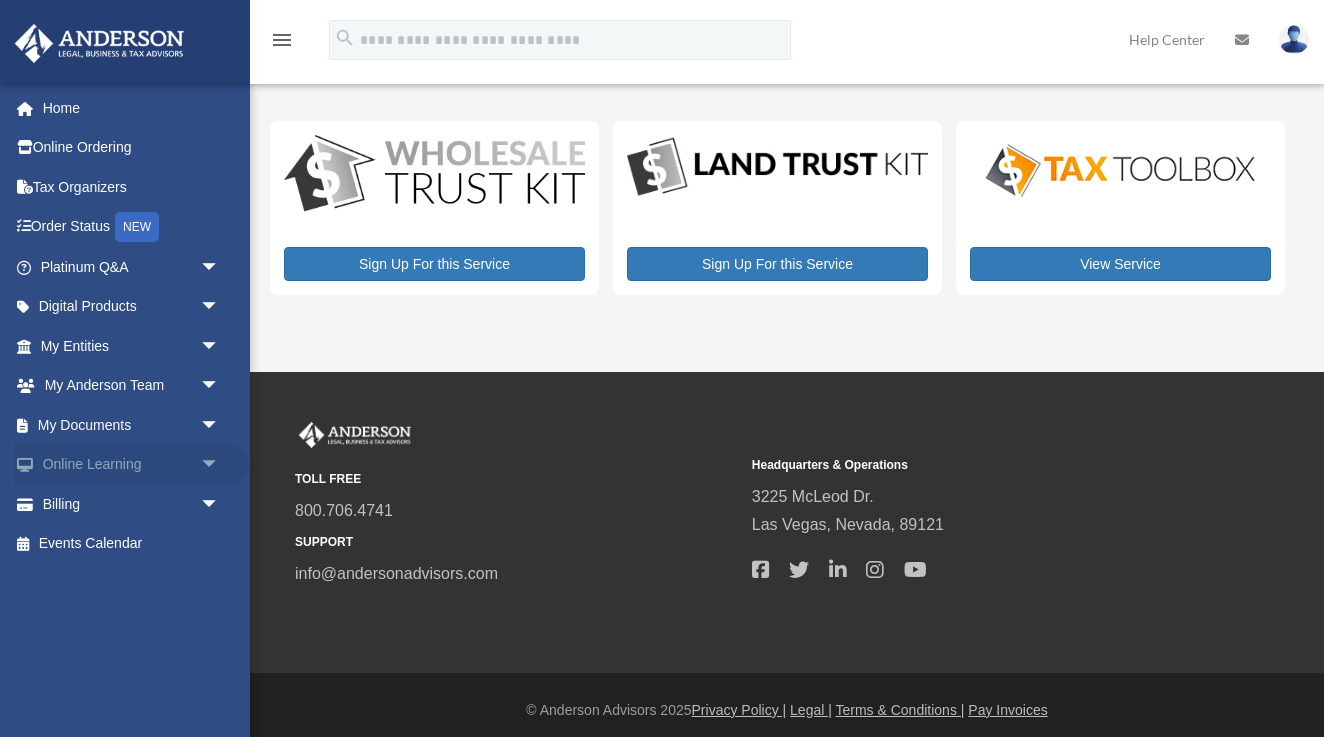 click on "arrow_drop_down" at bounding box center (220, 465) 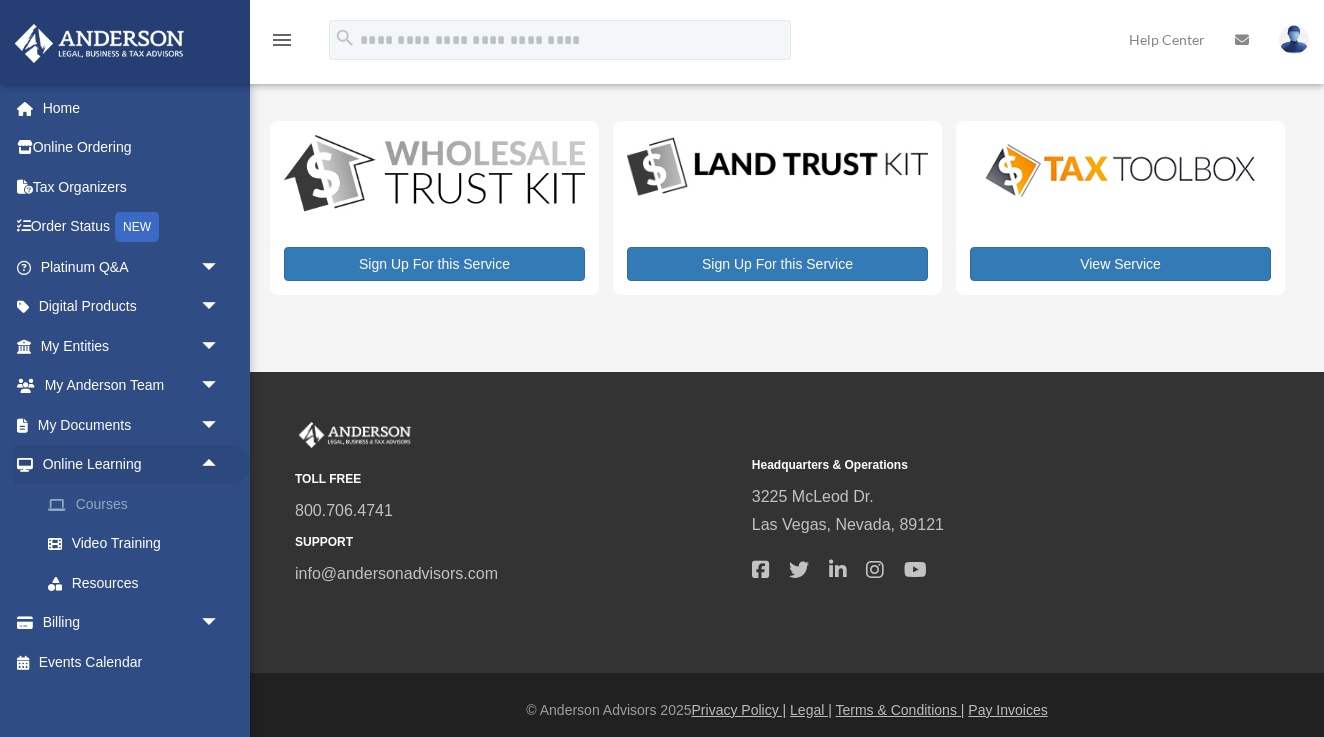 click on "Courses" at bounding box center [139, 504] 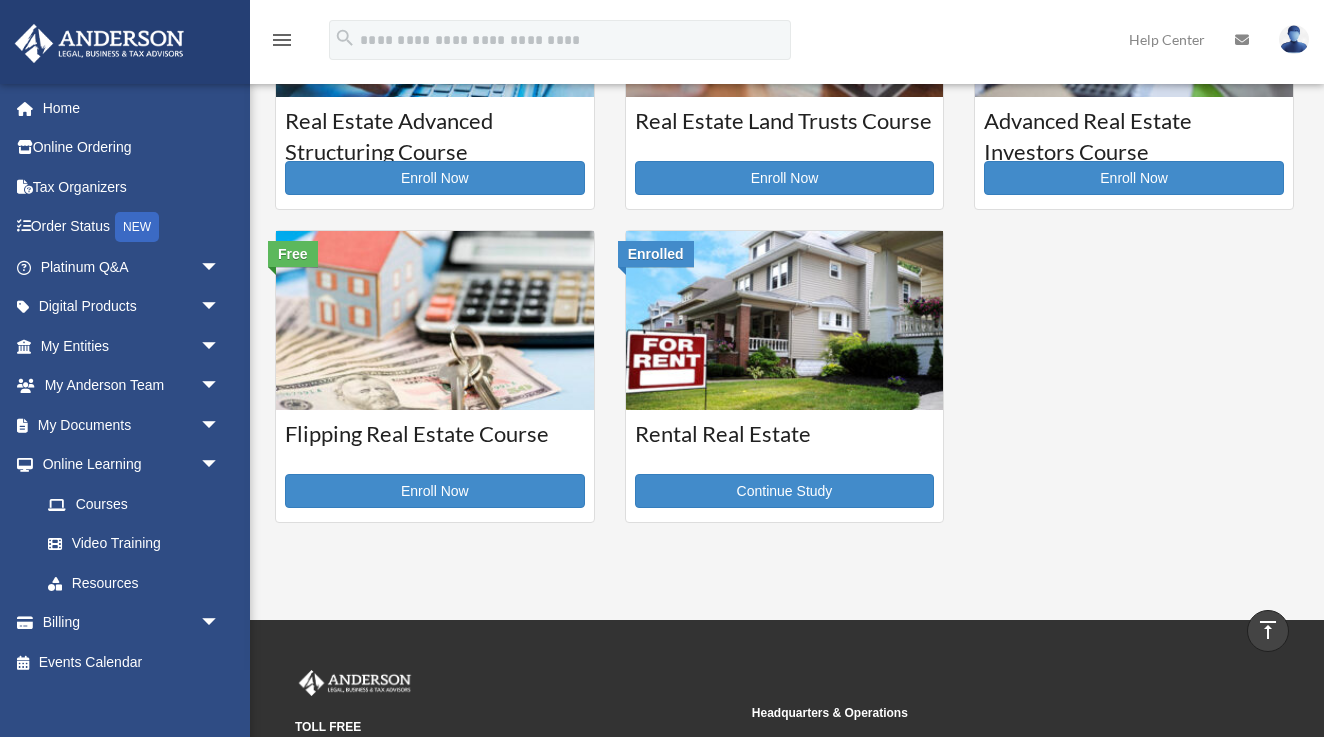 scroll, scrollTop: 513, scrollLeft: 0, axis: vertical 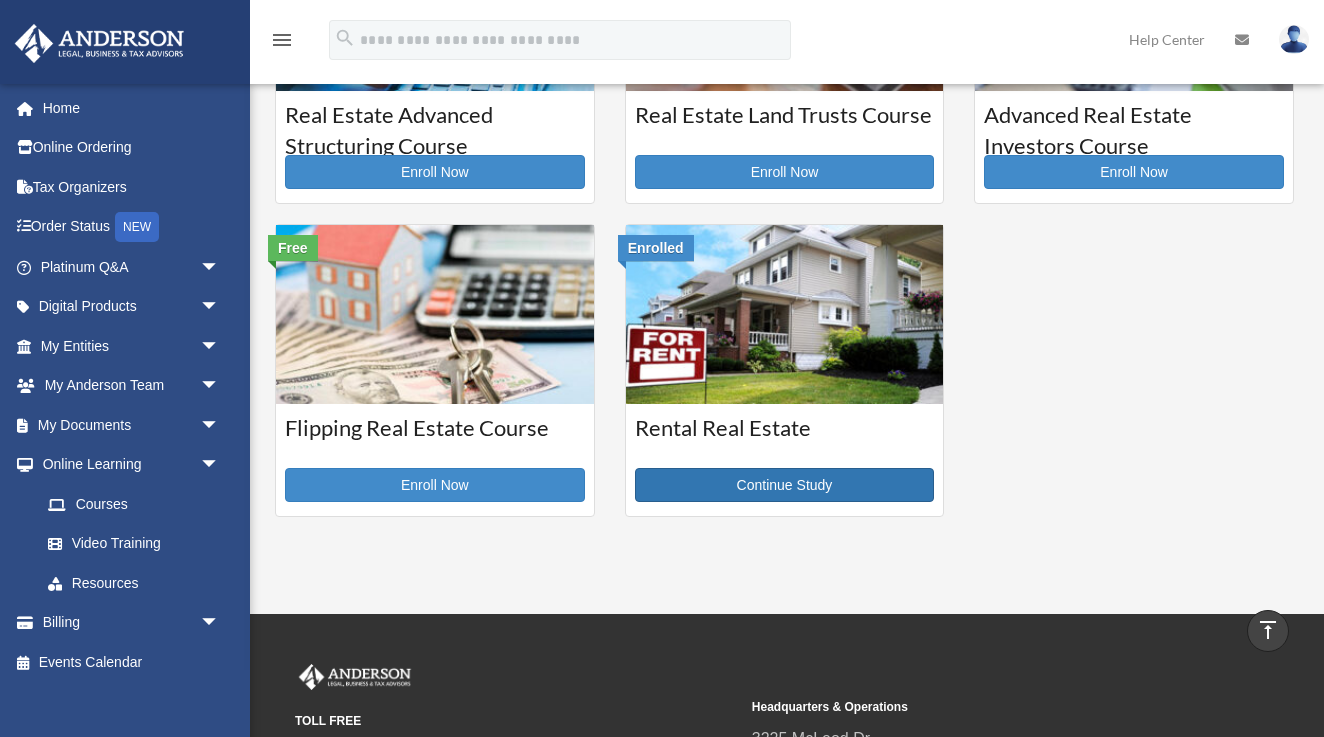 click on "Continue Study" at bounding box center [785, 485] 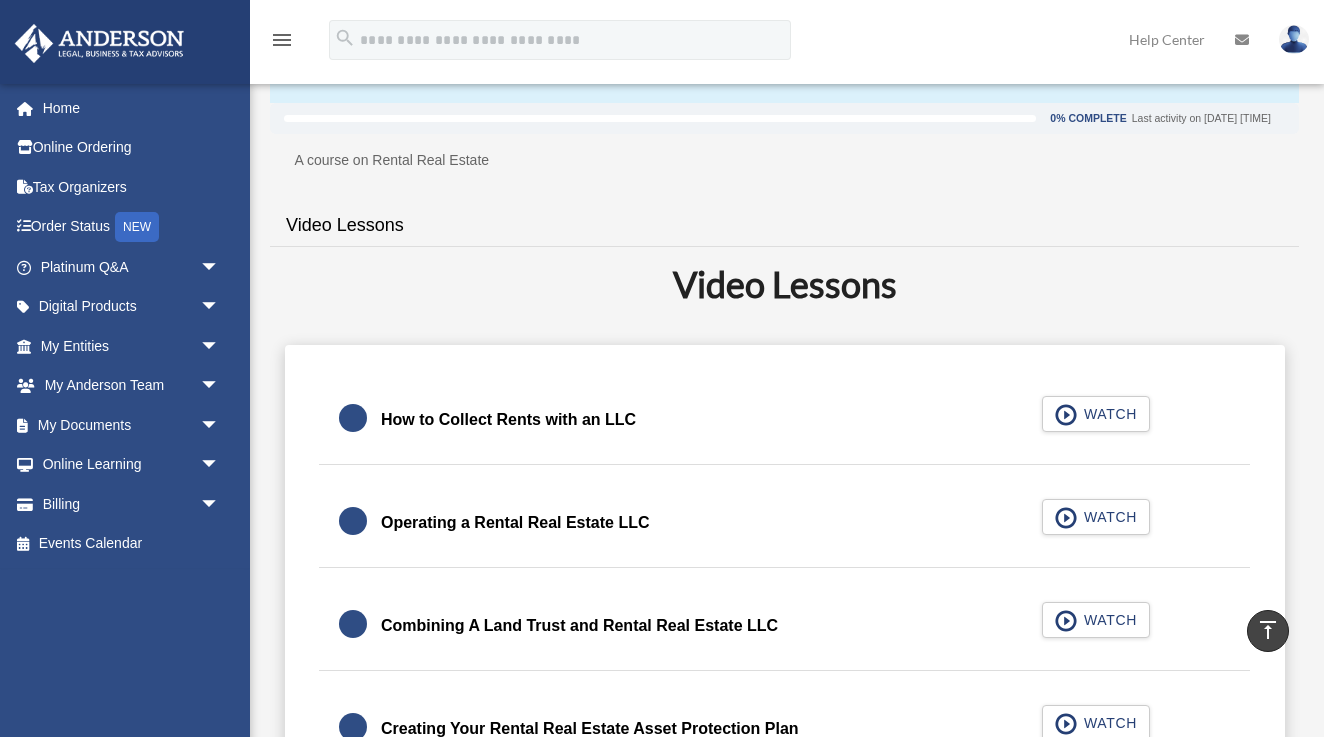 scroll, scrollTop: 277, scrollLeft: 0, axis: vertical 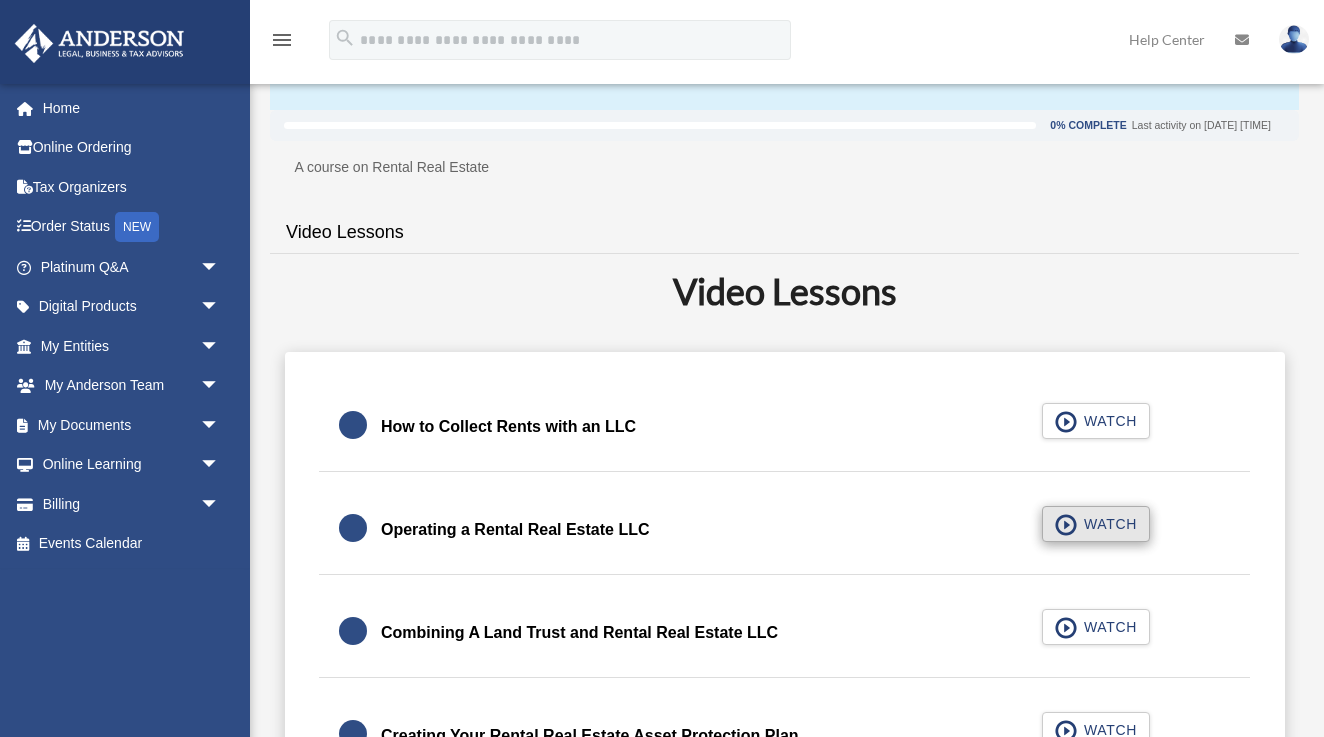 click on "WATCH" at bounding box center [1107, 524] 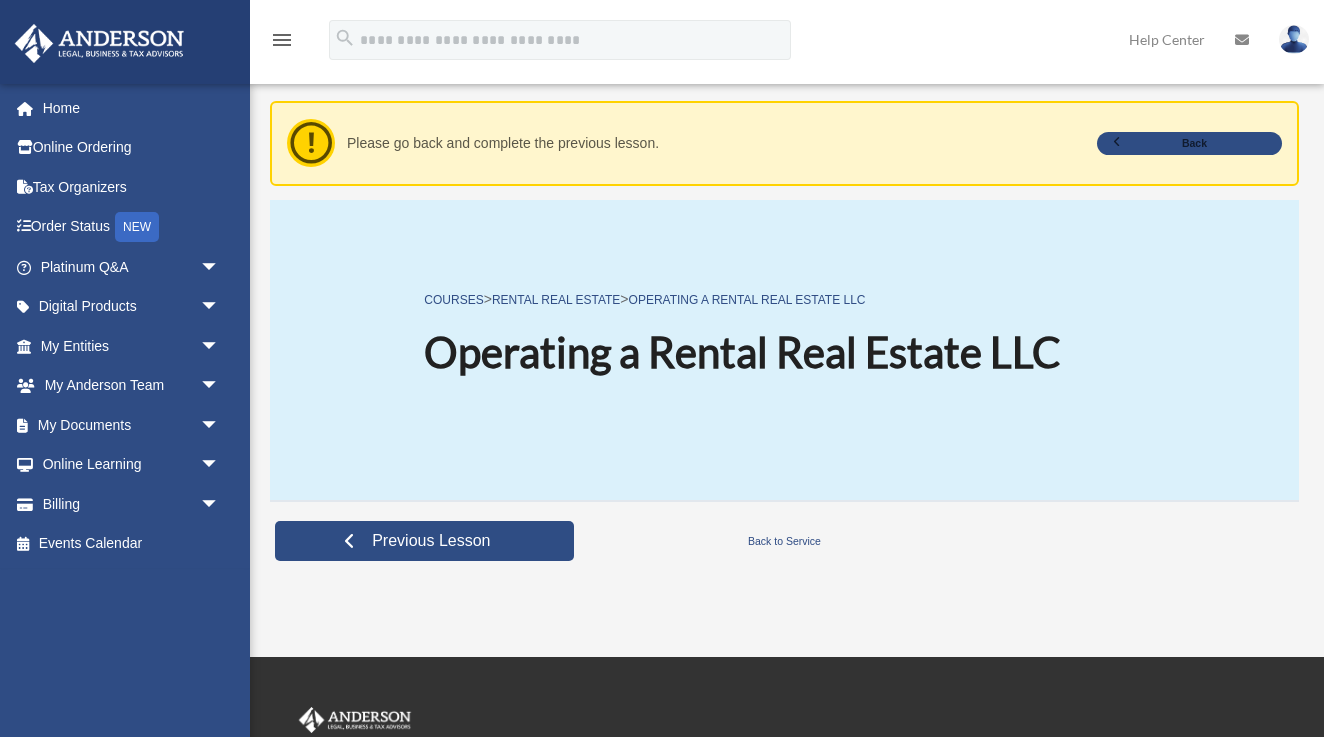 scroll, scrollTop: 0, scrollLeft: 0, axis: both 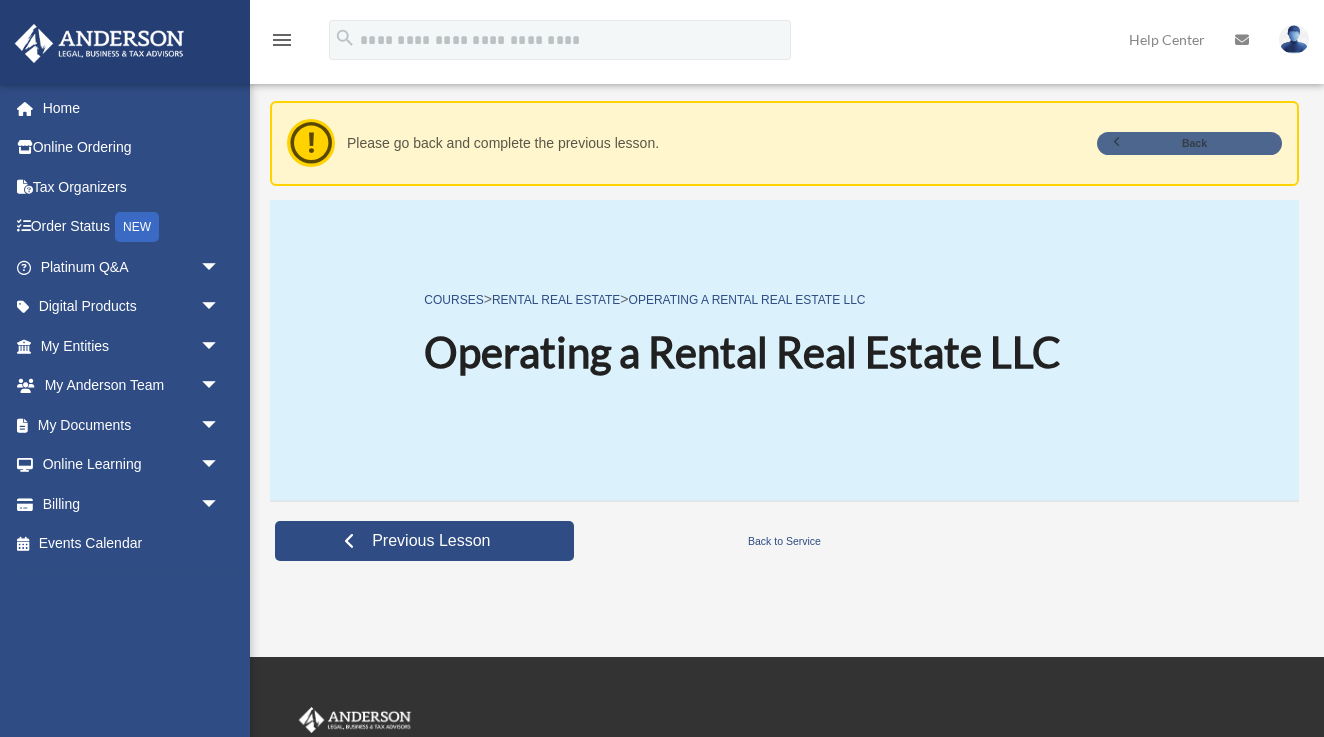click on "Back" at bounding box center (1189, 143) 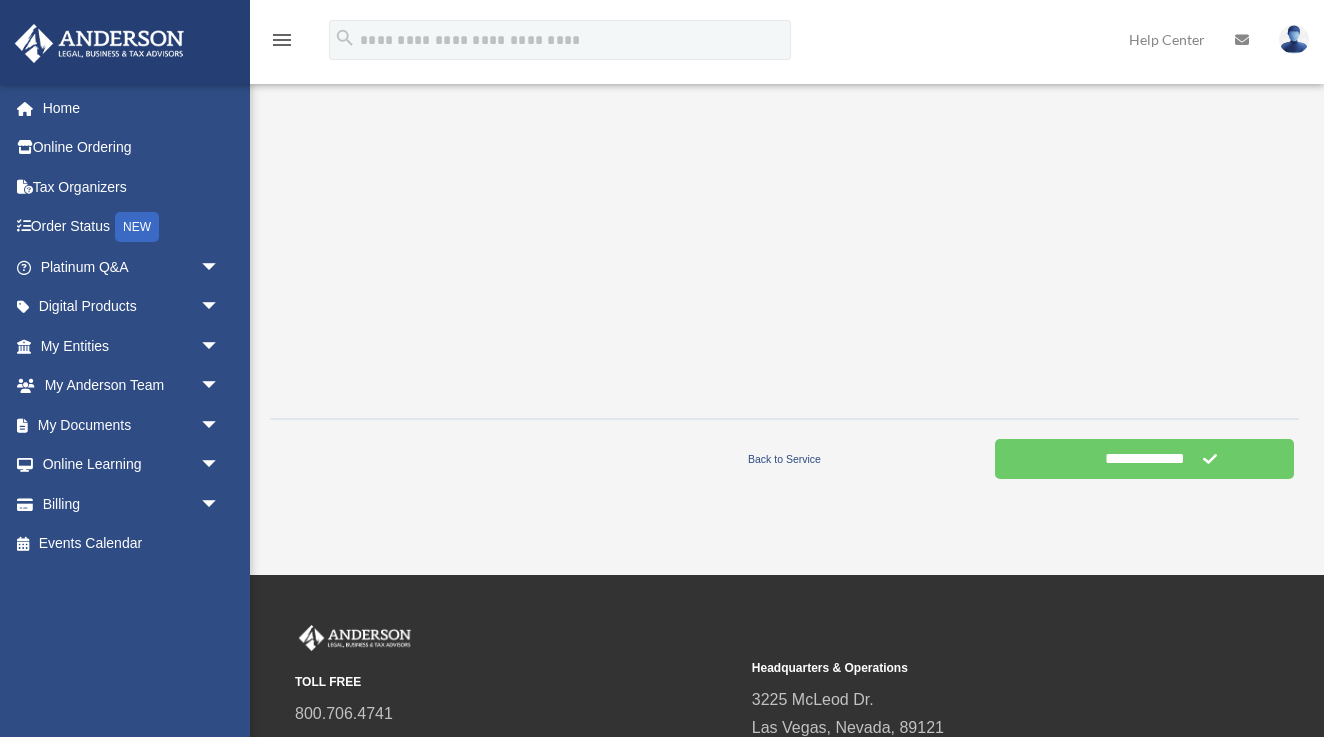 scroll, scrollTop: 630, scrollLeft: 0, axis: vertical 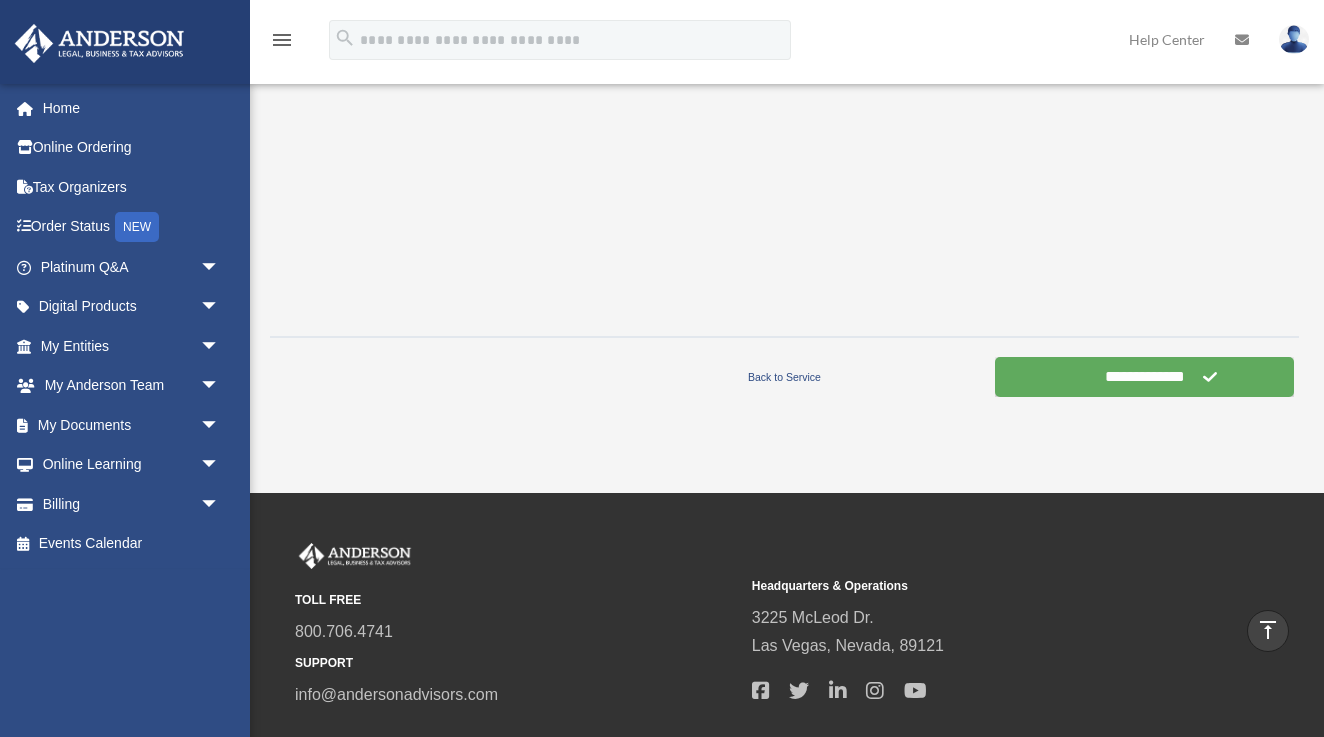 click on "**********" at bounding box center [1144, 377] 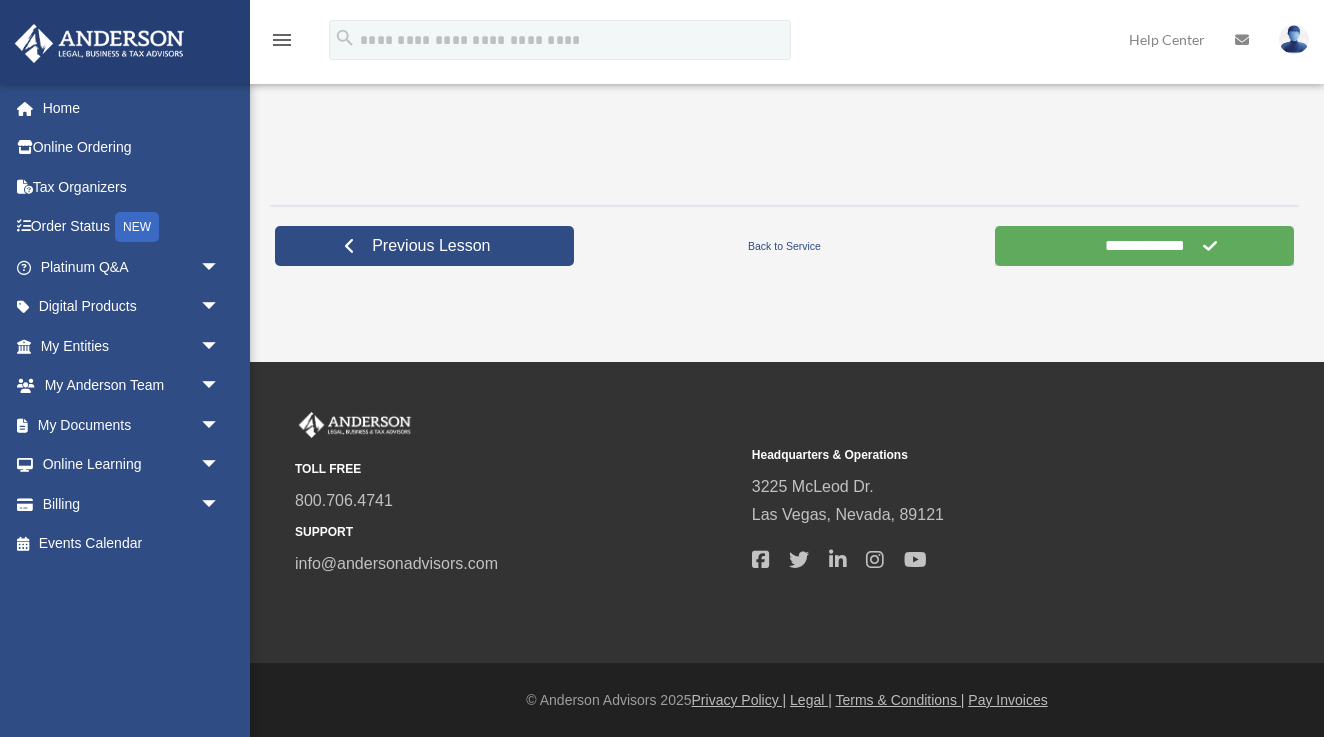 scroll, scrollTop: 761, scrollLeft: 0, axis: vertical 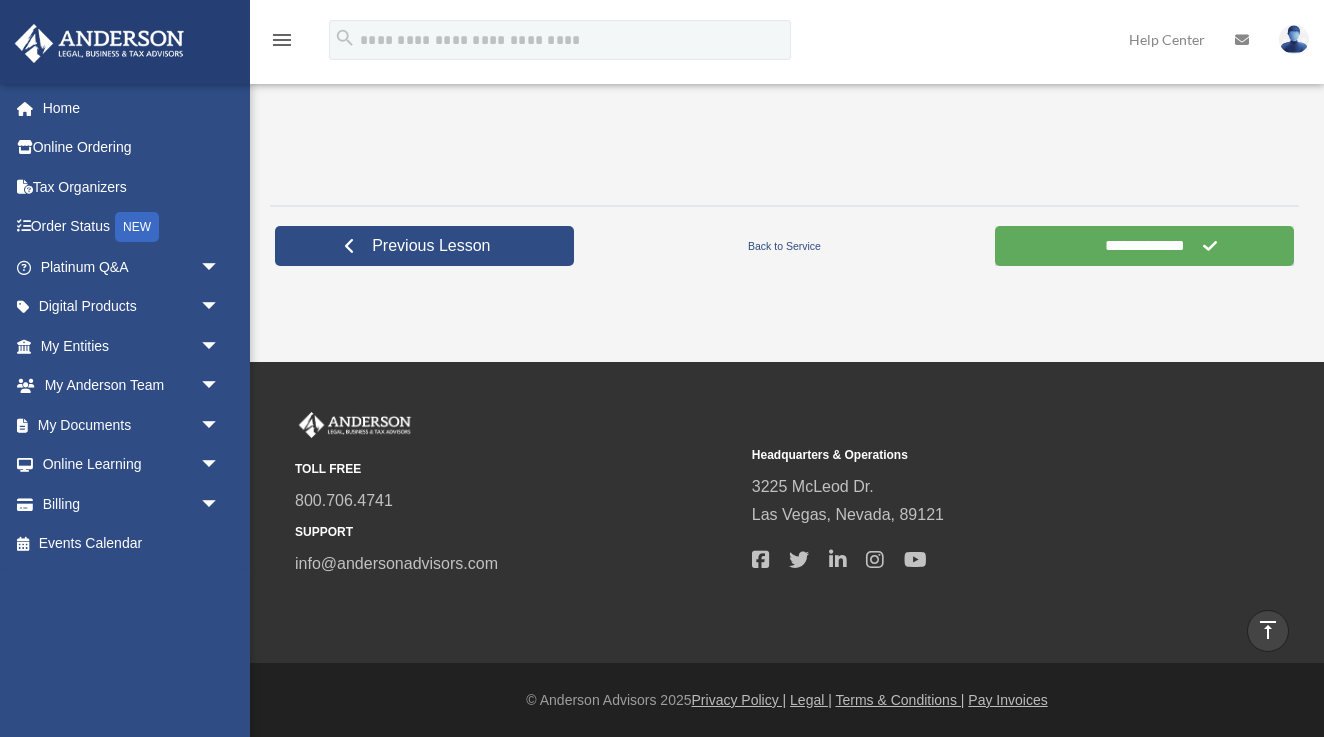 click on "**********" at bounding box center [1144, 246] 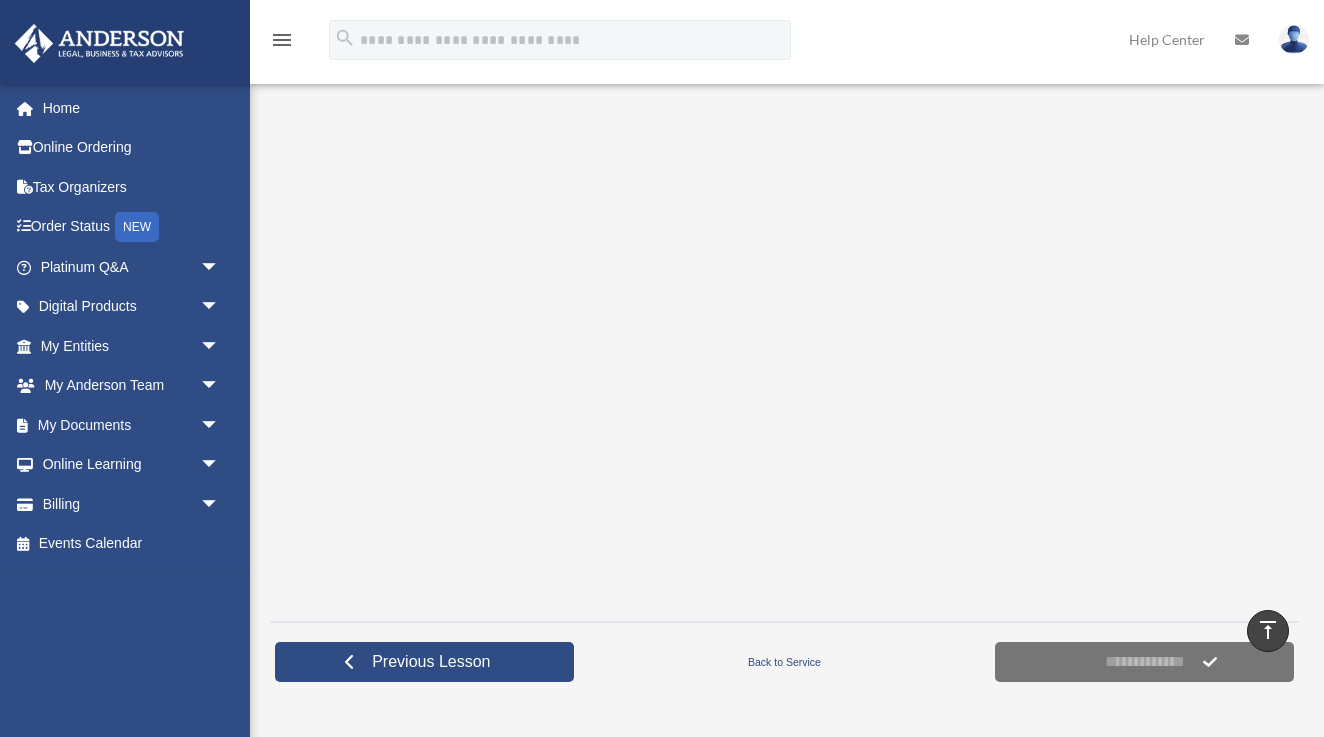 scroll, scrollTop: 383, scrollLeft: 0, axis: vertical 